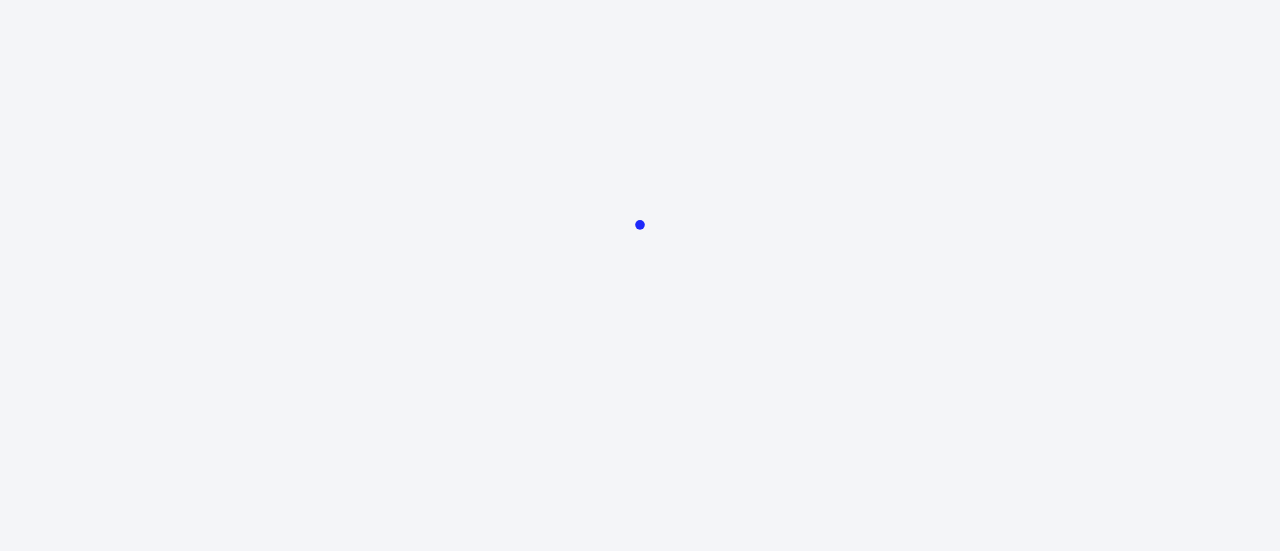 scroll, scrollTop: 0, scrollLeft: 0, axis: both 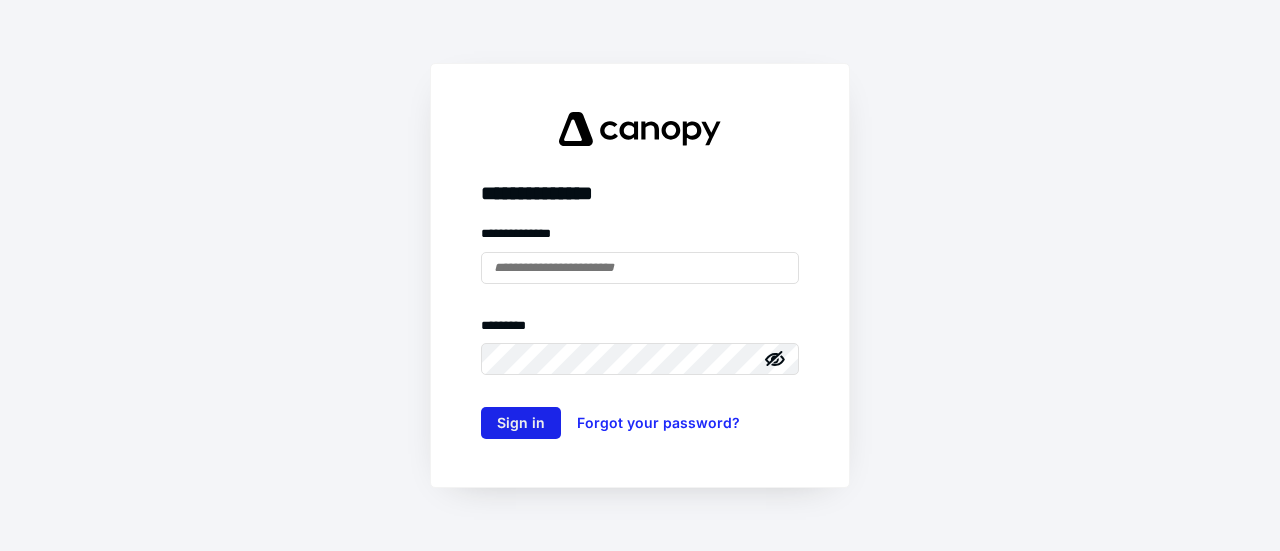 type on "**********" 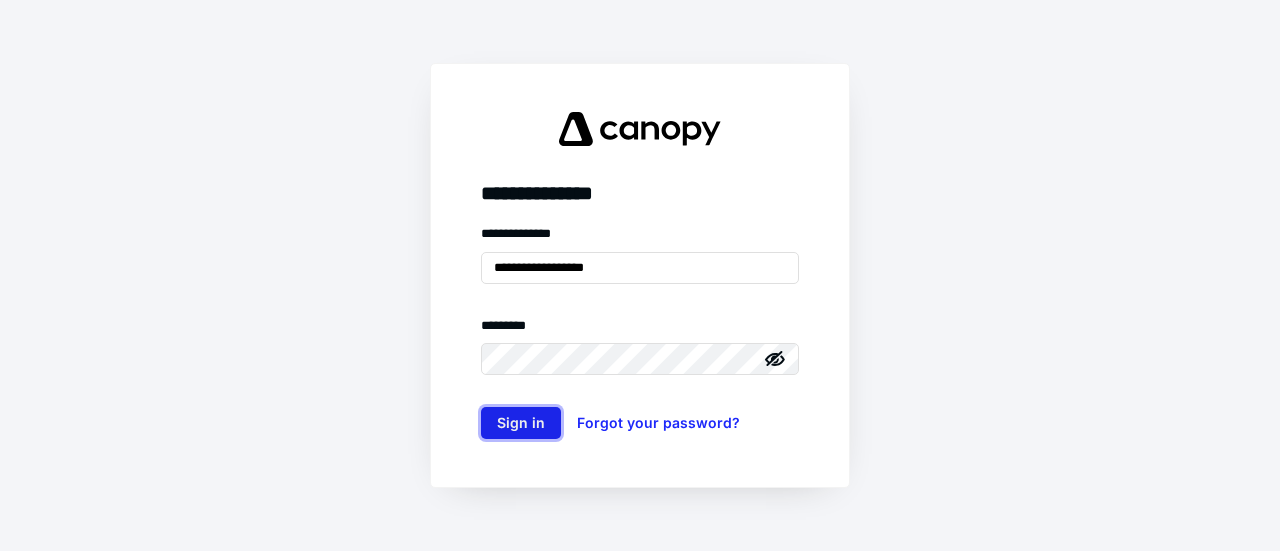 click on "Sign in" at bounding box center [521, 423] 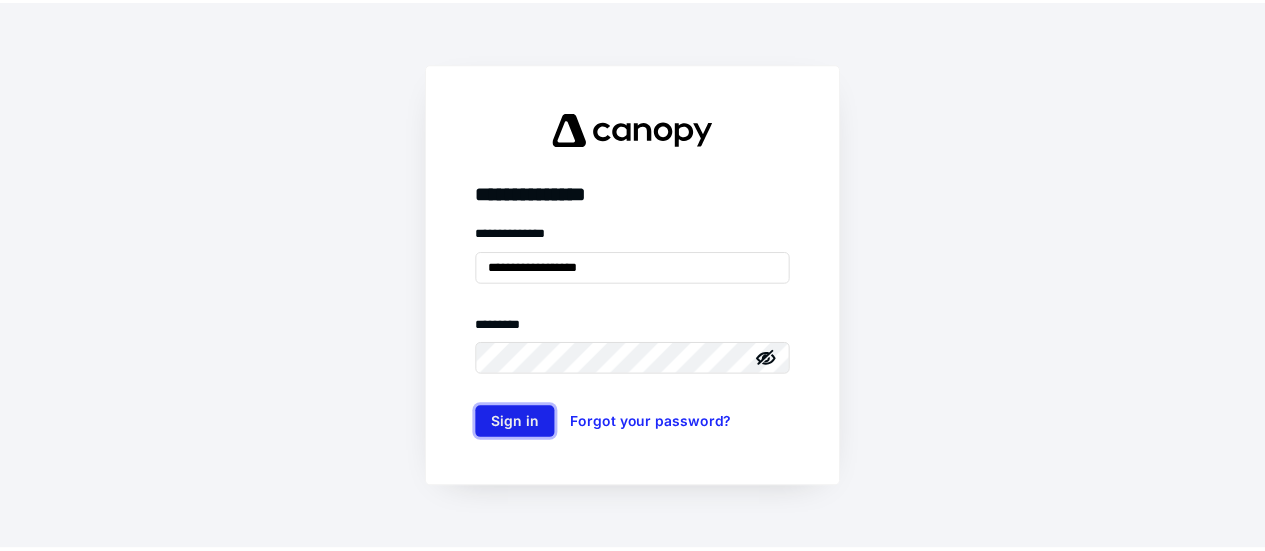 scroll, scrollTop: 0, scrollLeft: 0, axis: both 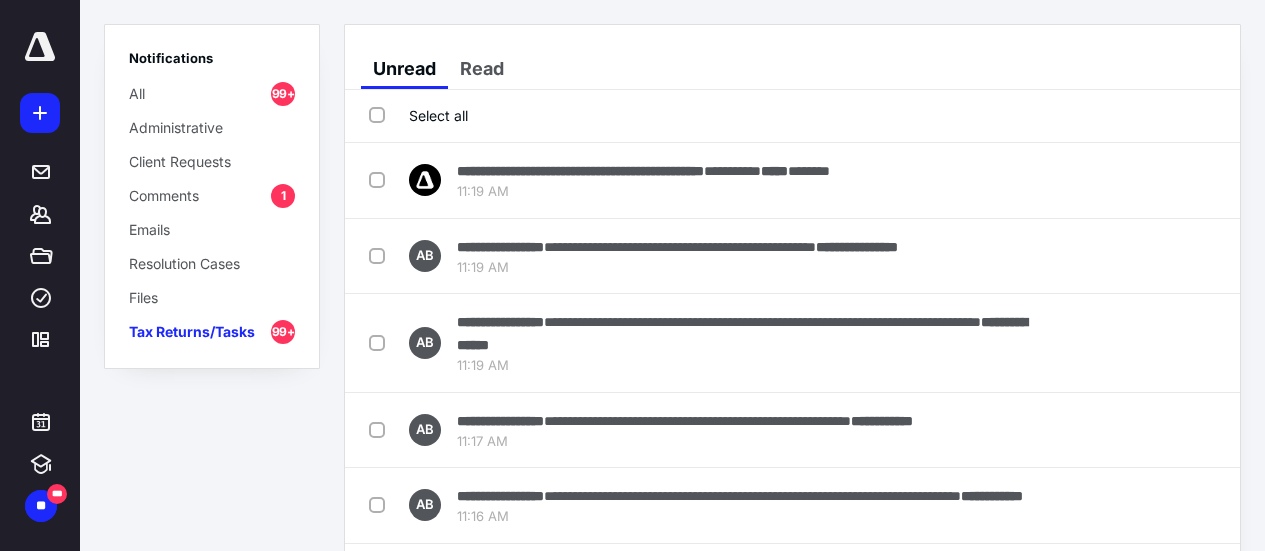 click on "Comments" at bounding box center [164, 195] 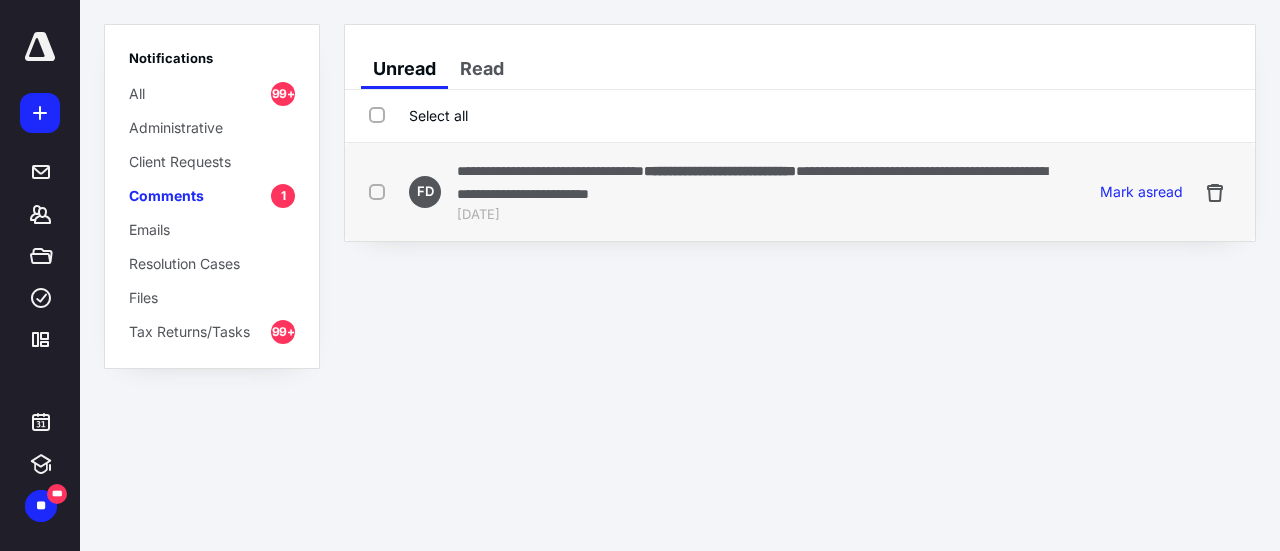 click on "**********" at bounding box center [752, 182] 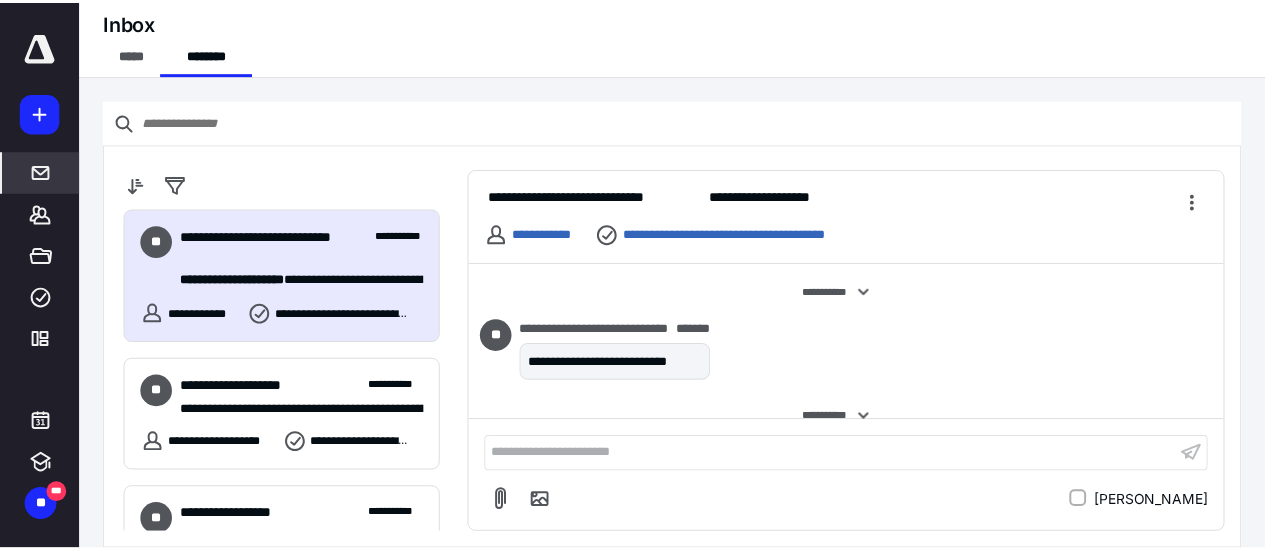 scroll, scrollTop: 126, scrollLeft: 0, axis: vertical 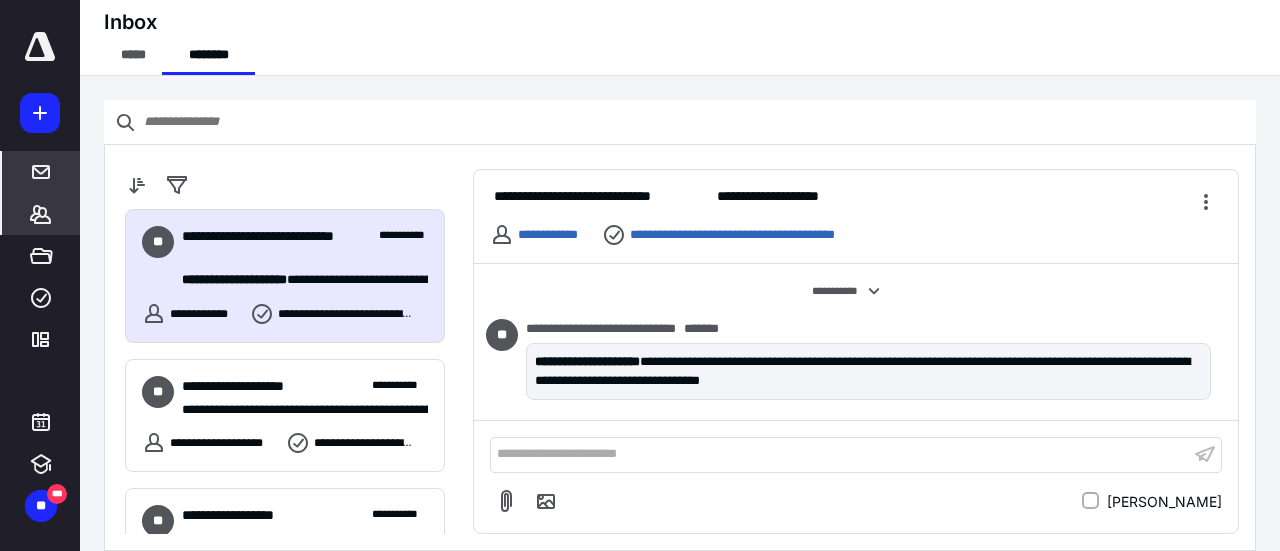 click 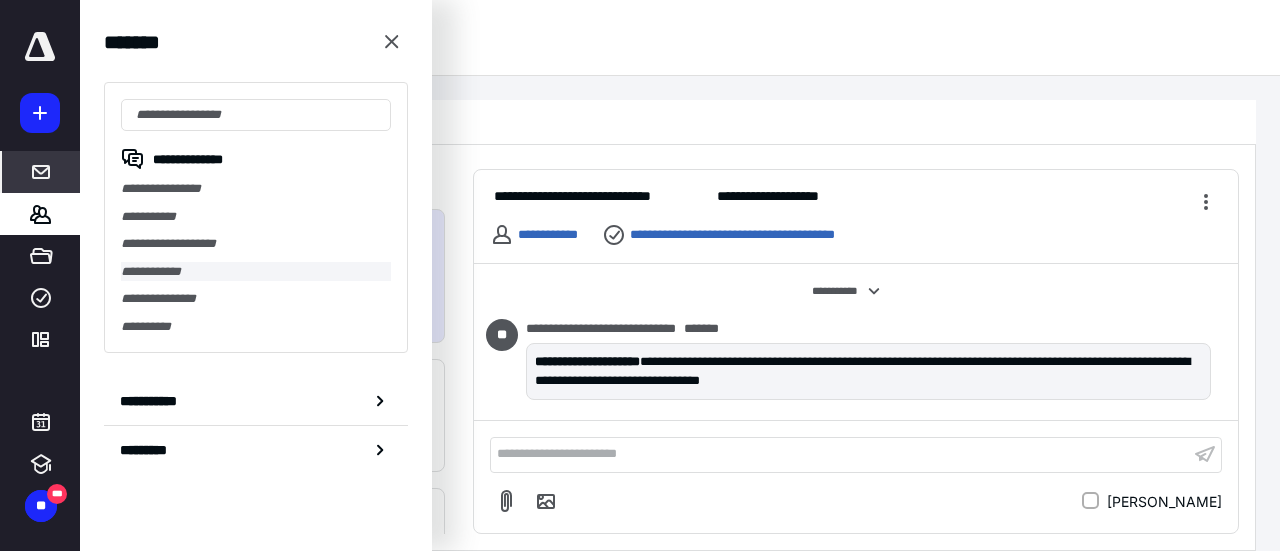 click on "**********" at bounding box center [256, 272] 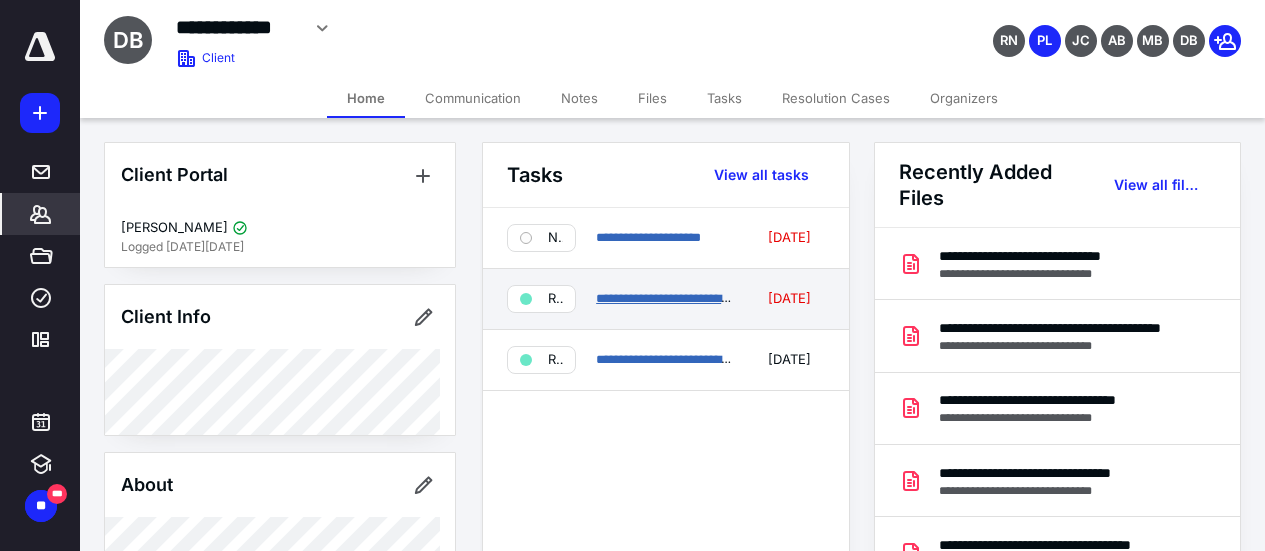 click on "**********" at bounding box center [698, 298] 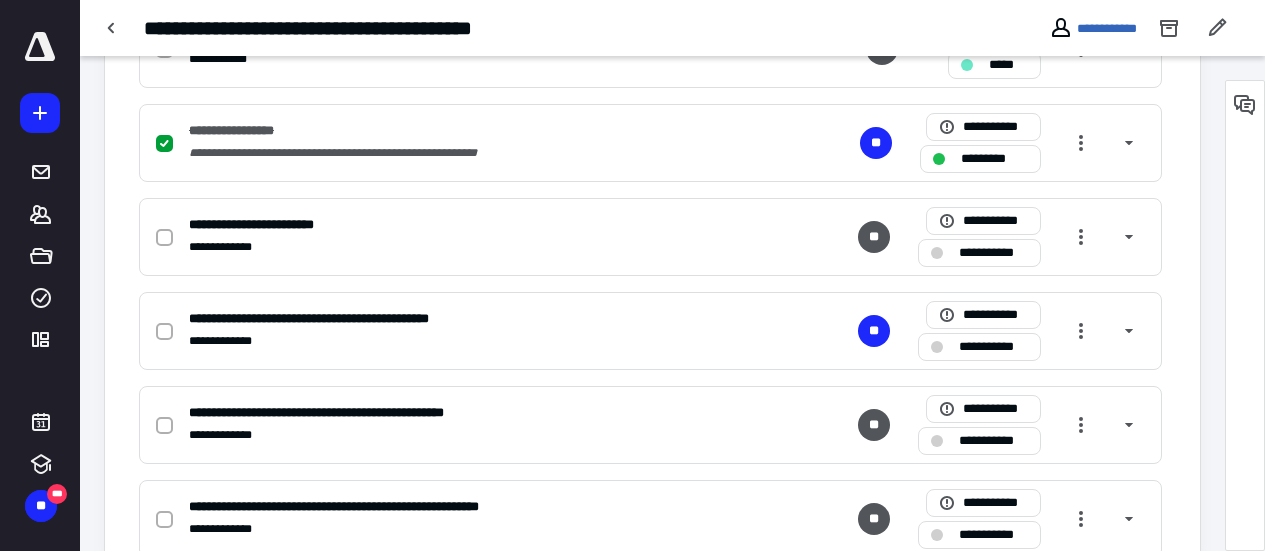 scroll, scrollTop: 764, scrollLeft: 0, axis: vertical 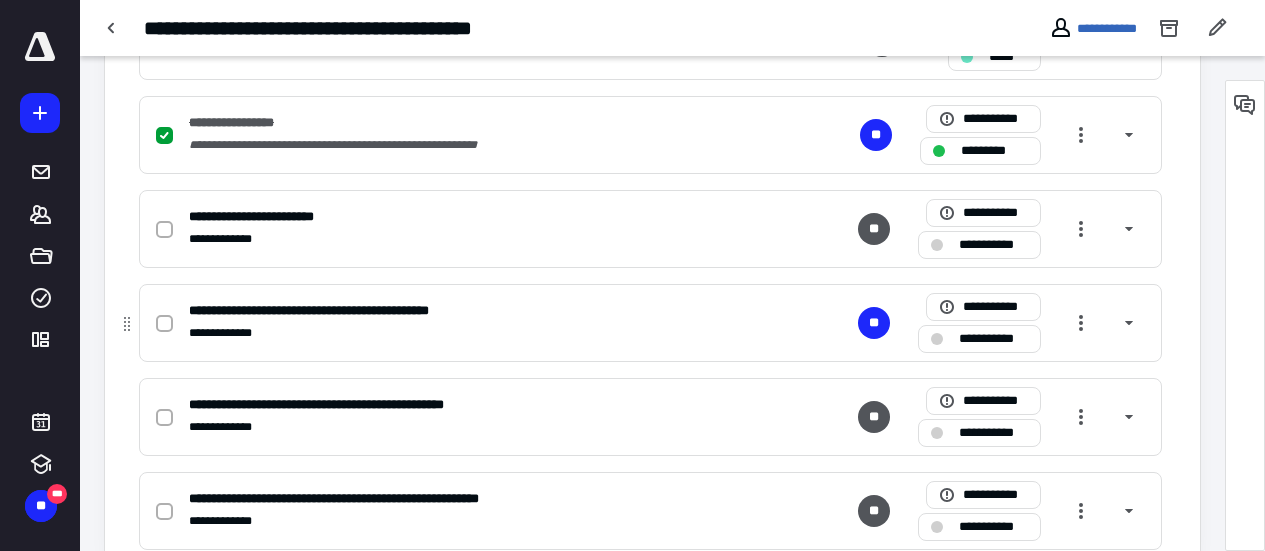 click on "**********" at bounding box center [993, 339] 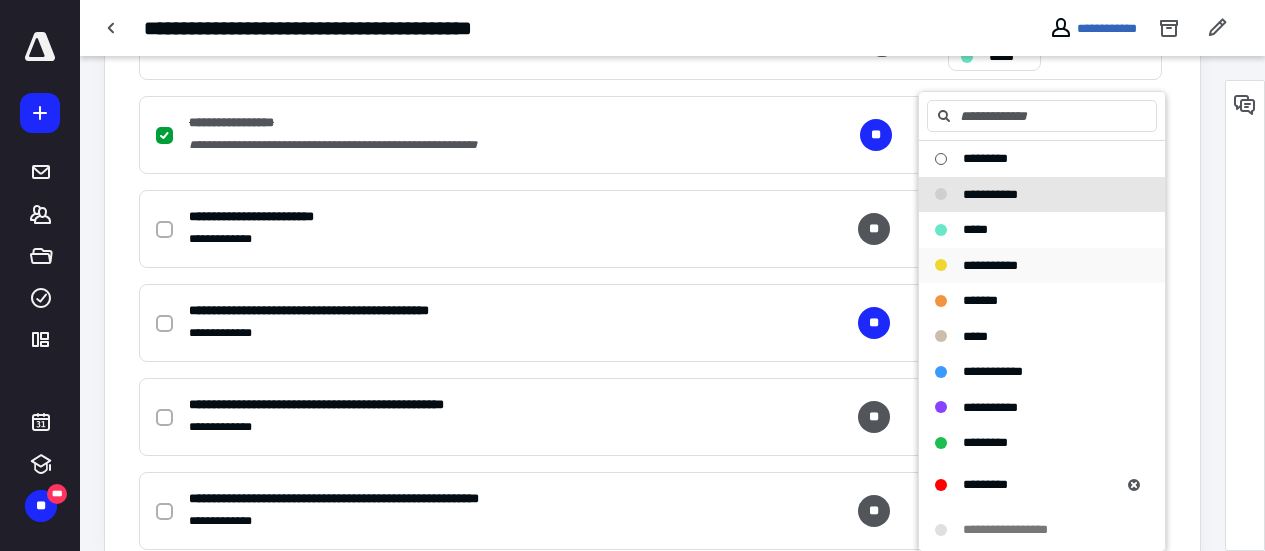 click on "**********" at bounding box center [990, 265] 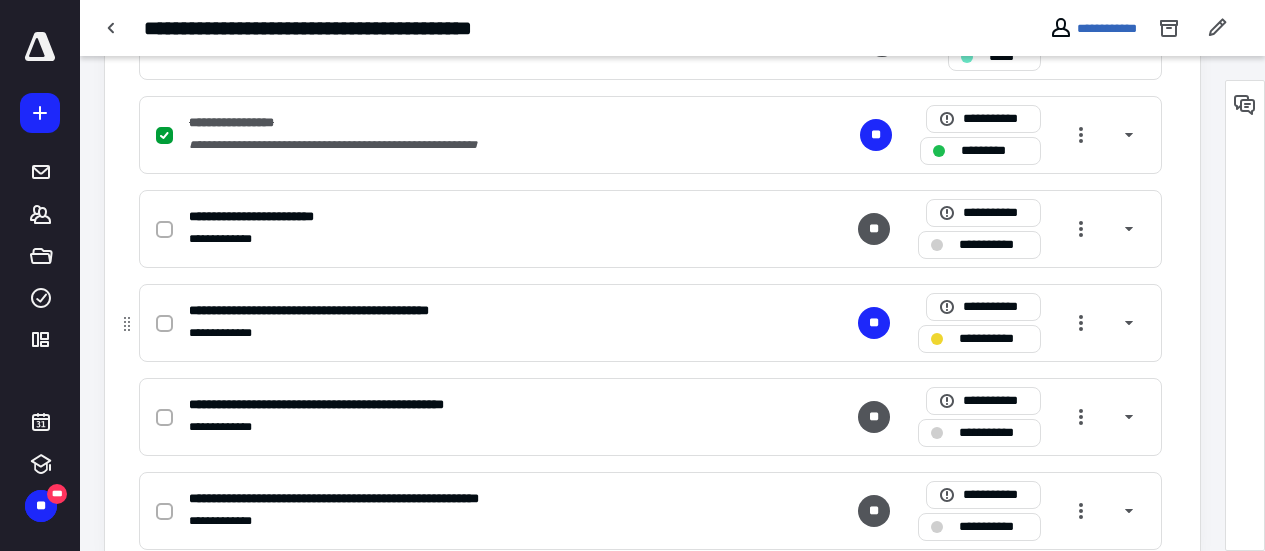 click on "**********" at bounding box center (993, 339) 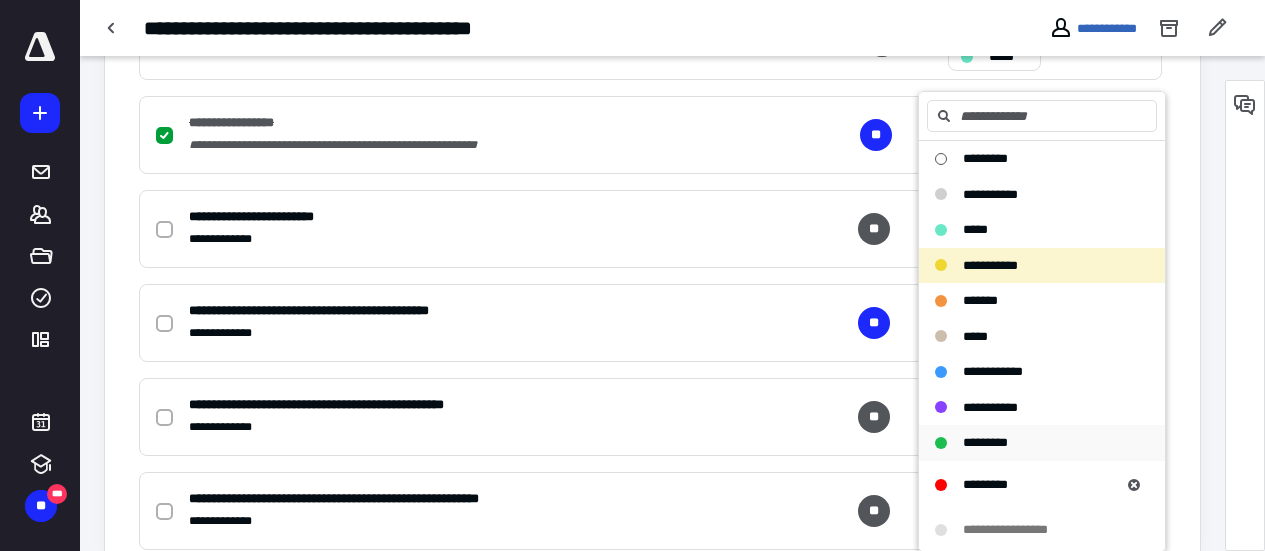 click on "*********" at bounding box center (985, 442) 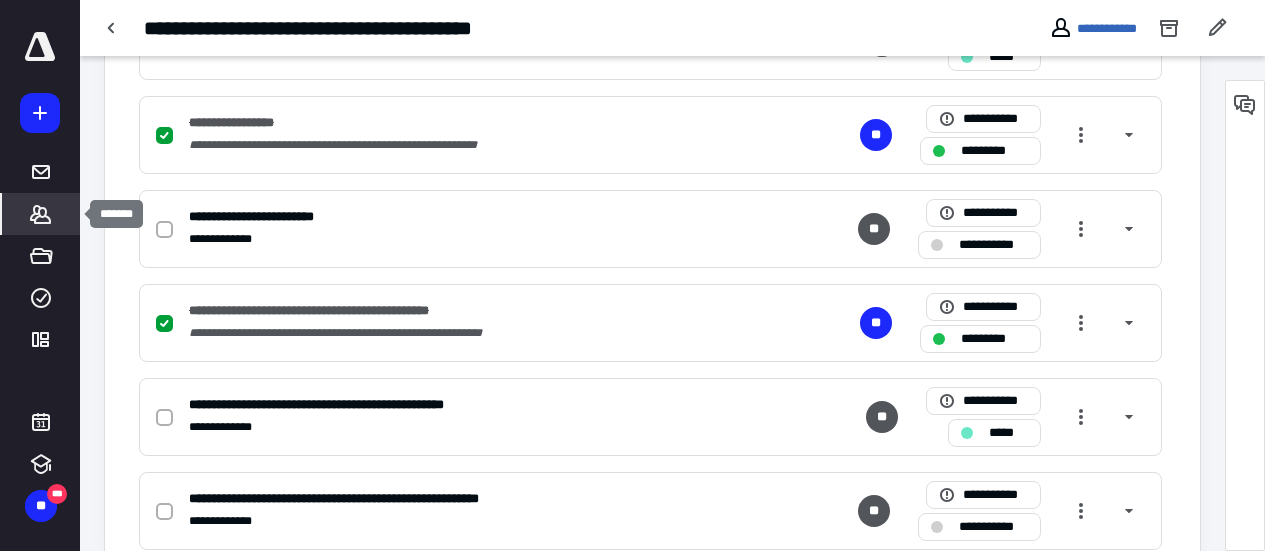 click 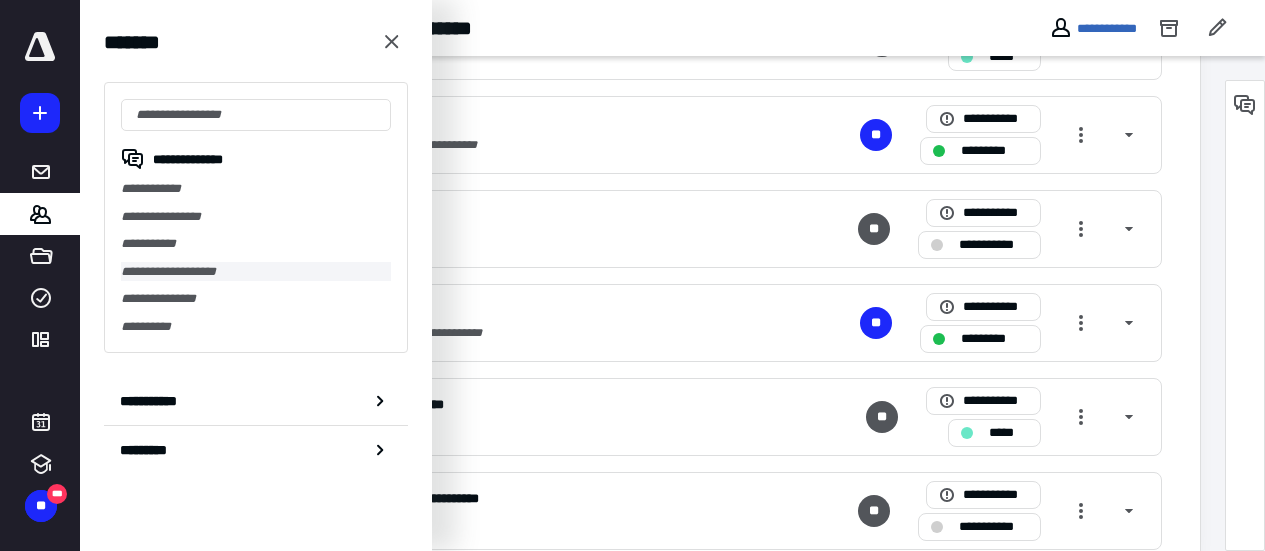 click on "**********" at bounding box center (256, 272) 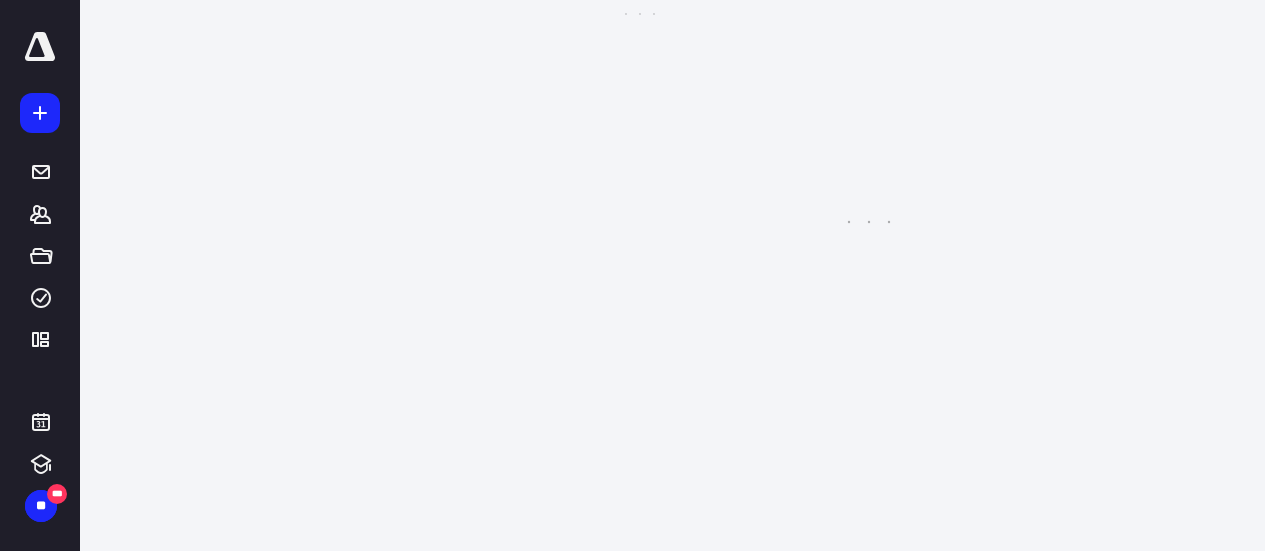 scroll, scrollTop: 0, scrollLeft: 0, axis: both 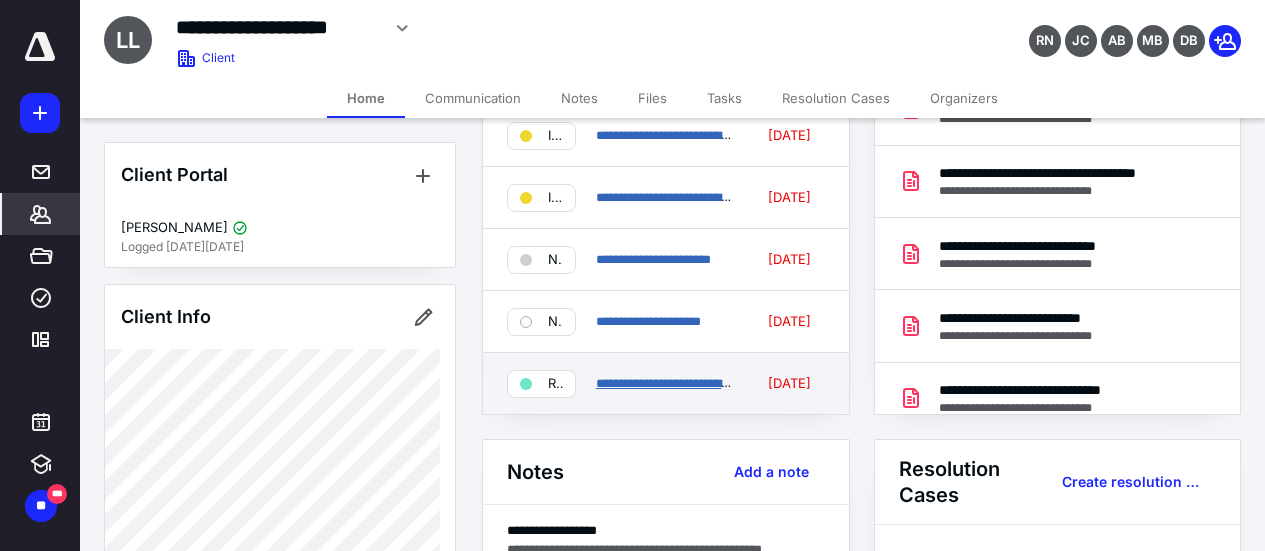 click on "**********" at bounding box center (716, 383) 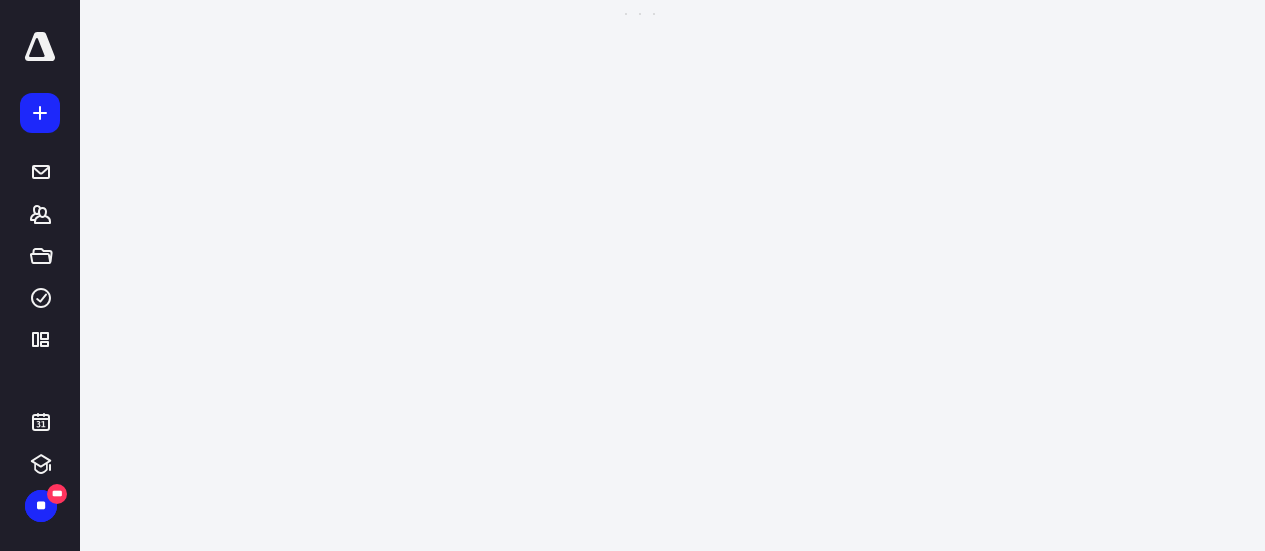 scroll, scrollTop: 0, scrollLeft: 0, axis: both 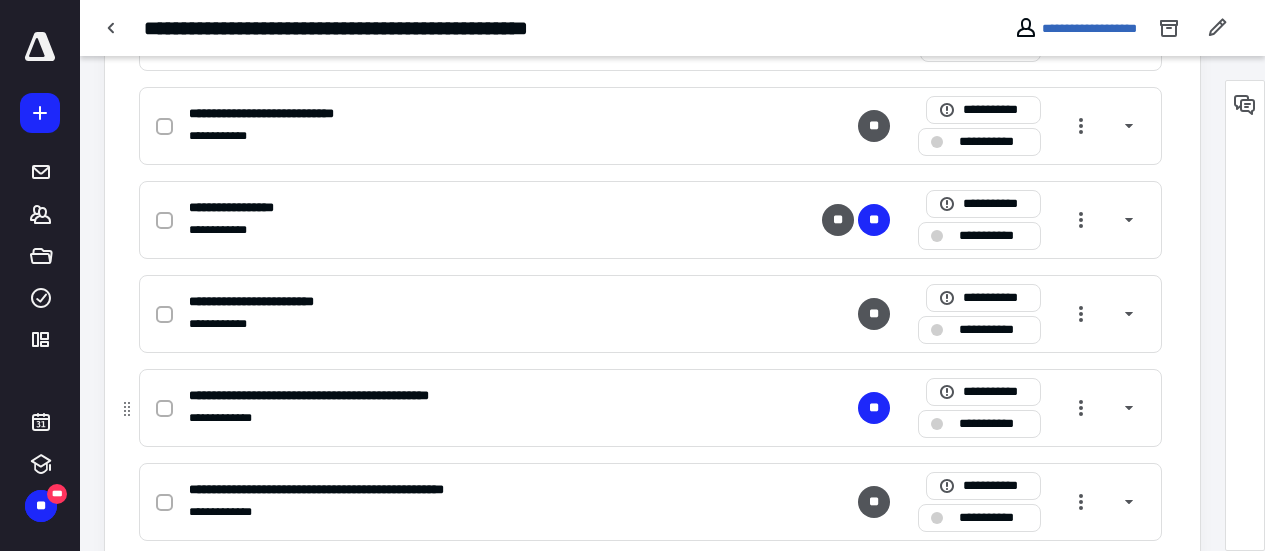 click on "**********" at bounding box center [993, 424] 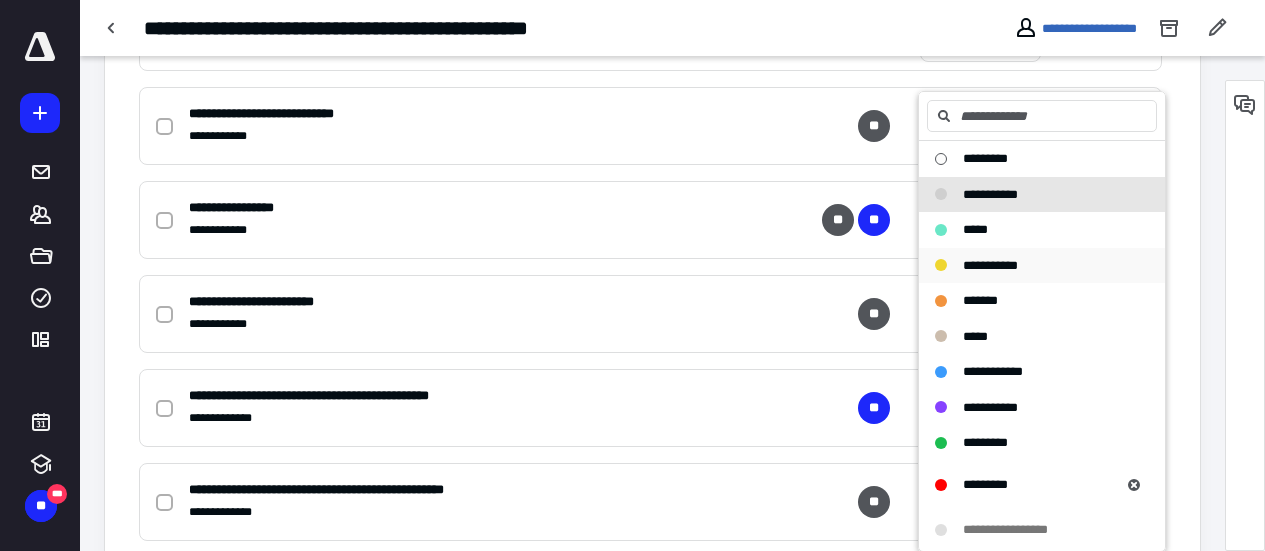 click on "**********" at bounding box center [990, 265] 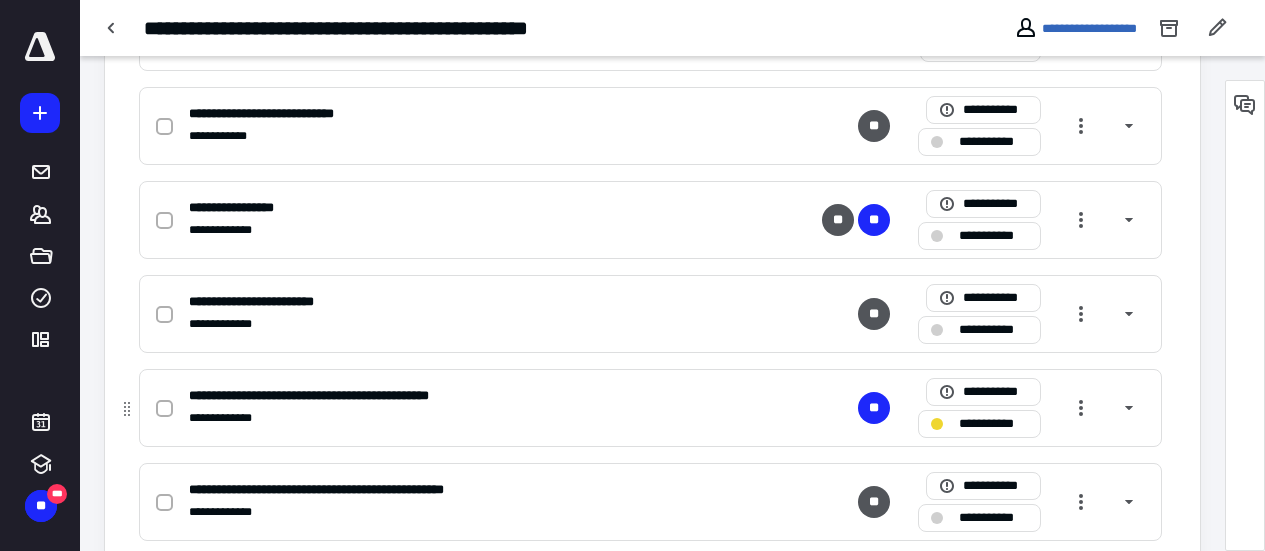 click on "**********" at bounding box center (993, 424) 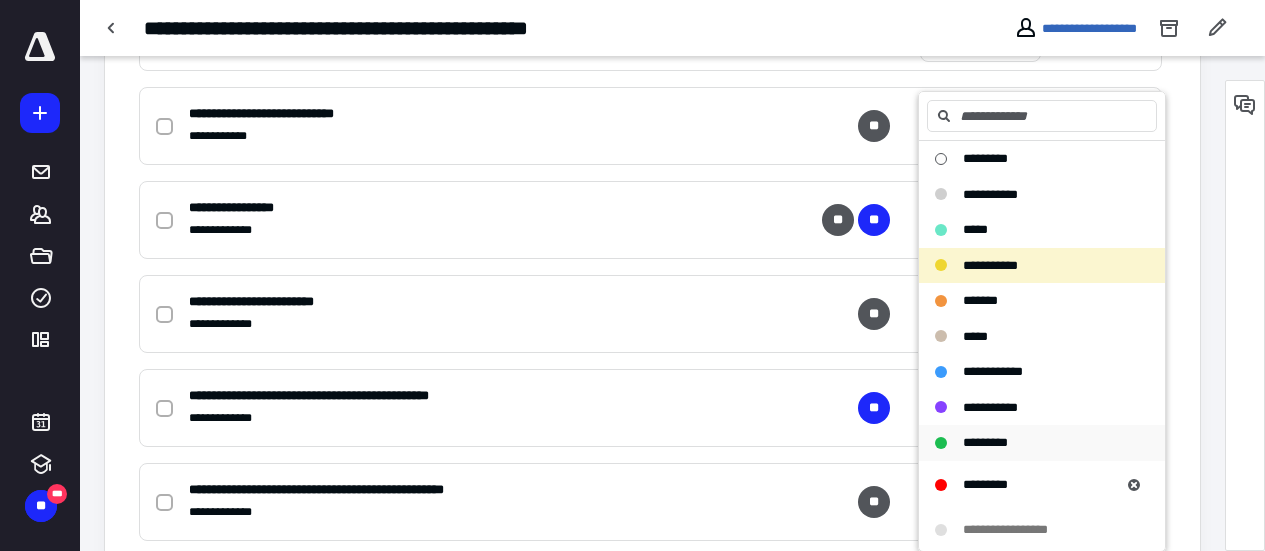 click on "*********" at bounding box center [985, 442] 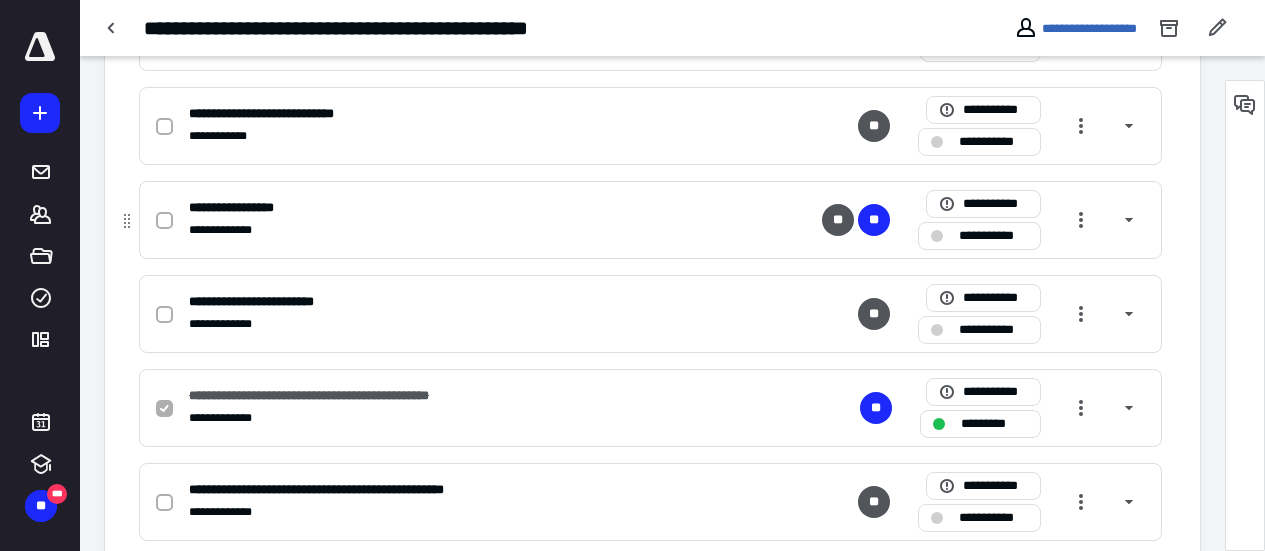 click on "**********" at bounding box center [993, 236] 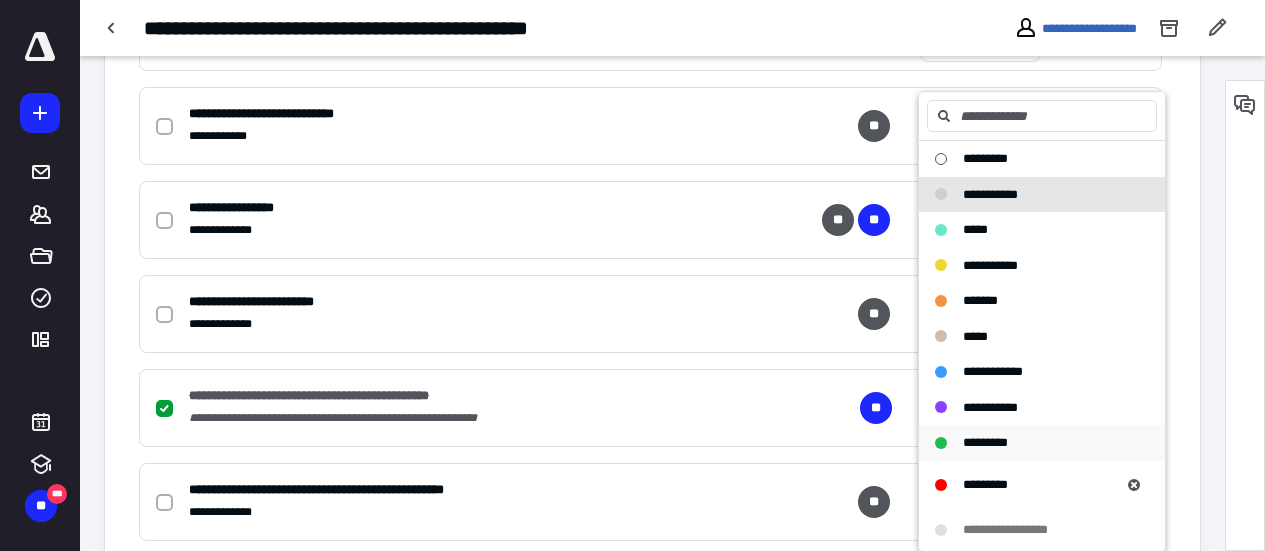 click on "*********" at bounding box center [985, 442] 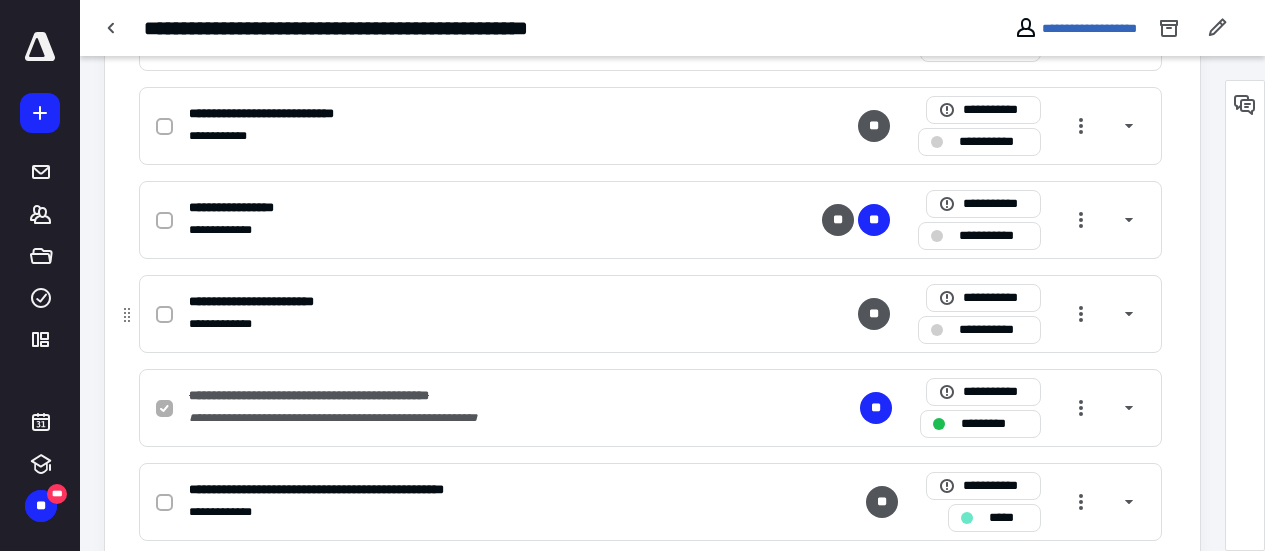 checkbox on "true" 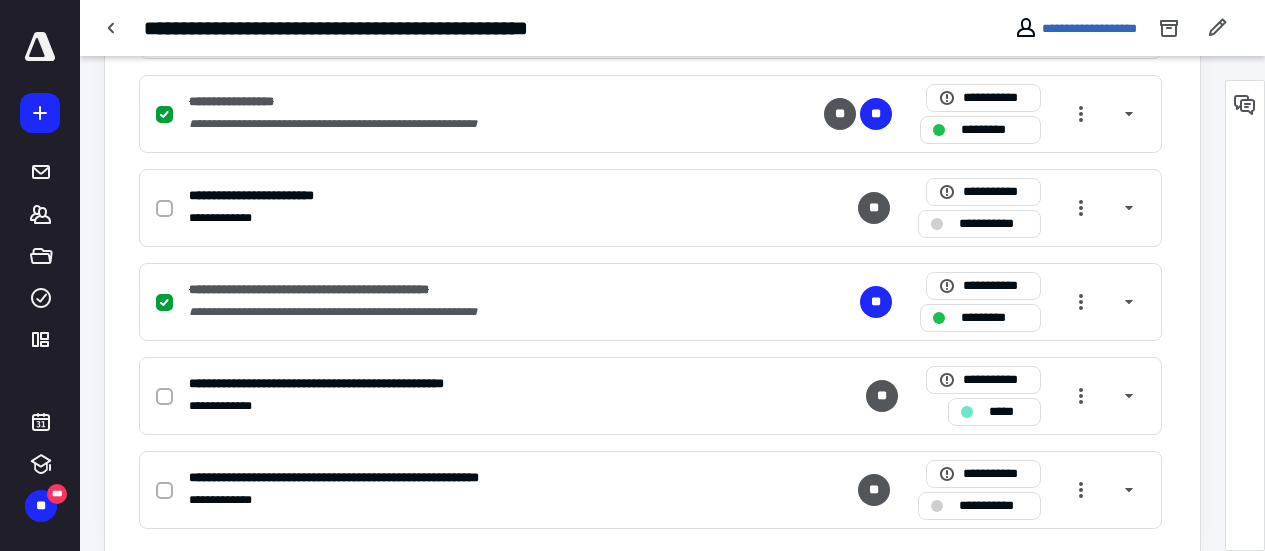 scroll, scrollTop: 718, scrollLeft: 0, axis: vertical 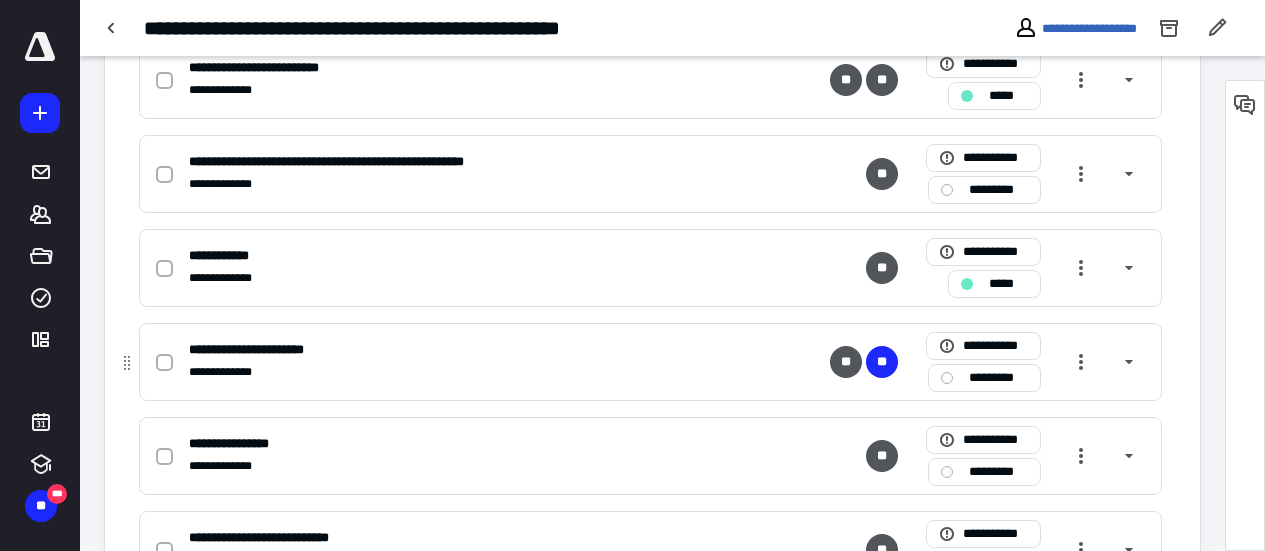 click on "*********" at bounding box center [998, 378] 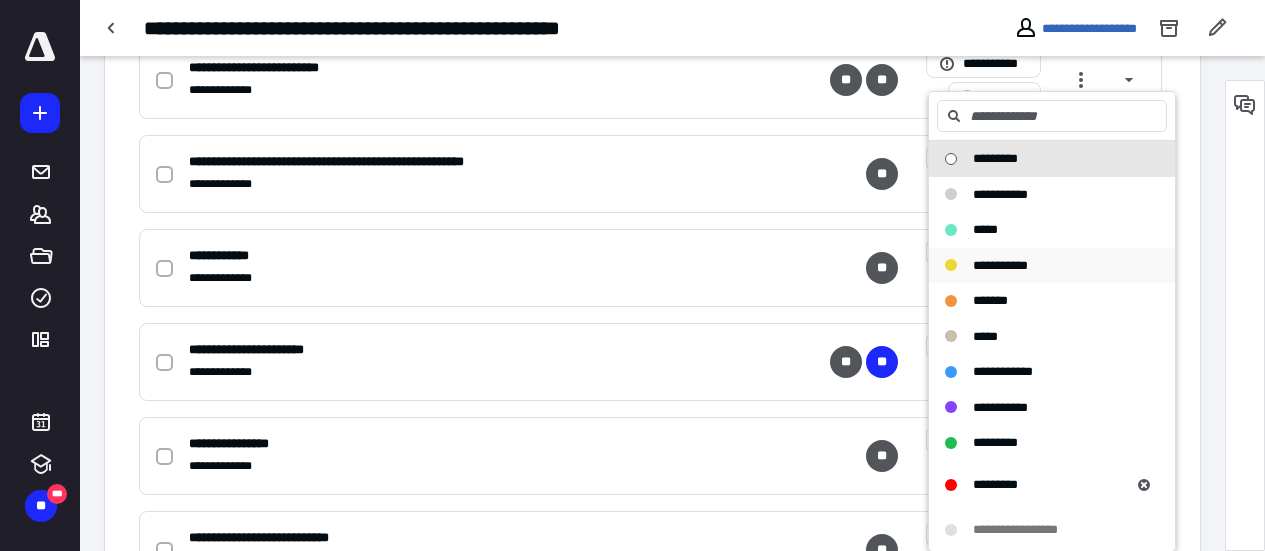 click on "**********" at bounding box center [1000, 265] 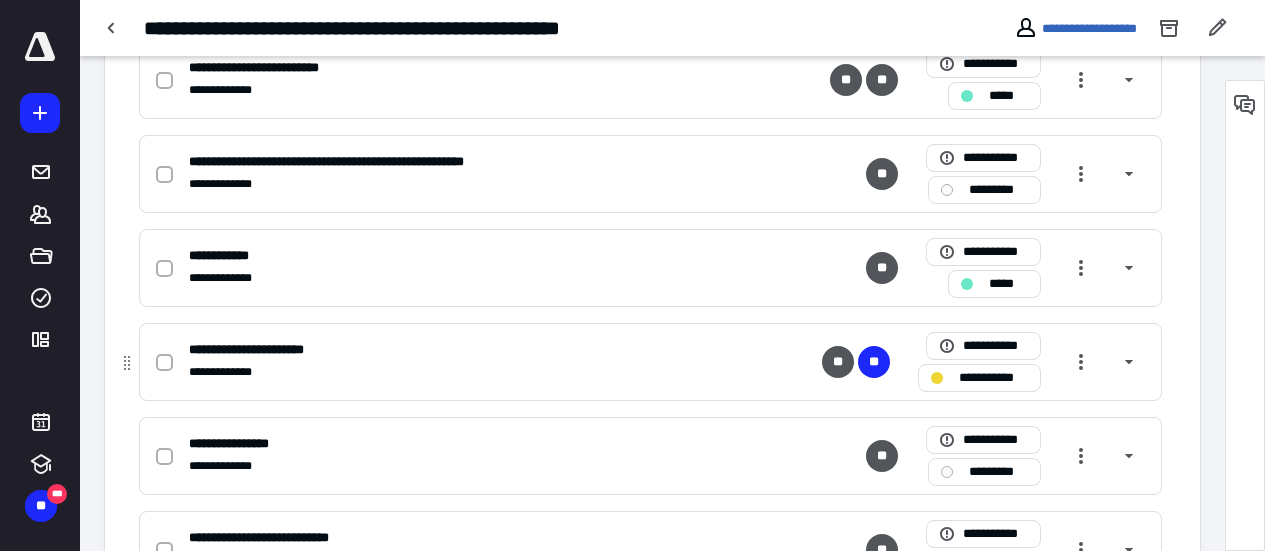 click on "**********" at bounding box center [979, 378] 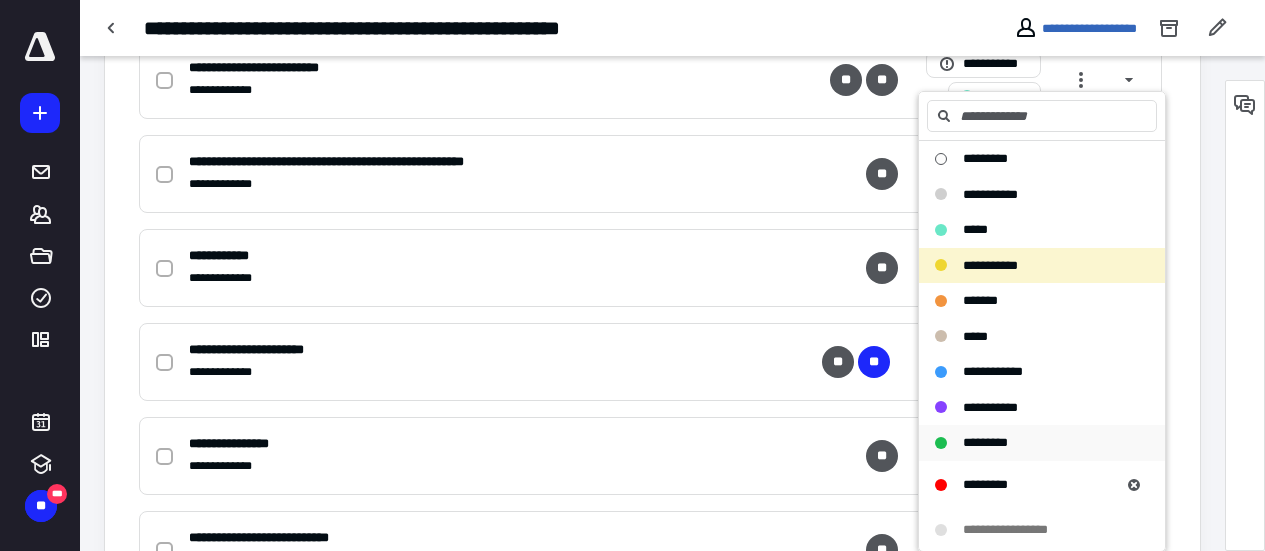 click on "*********" at bounding box center (985, 442) 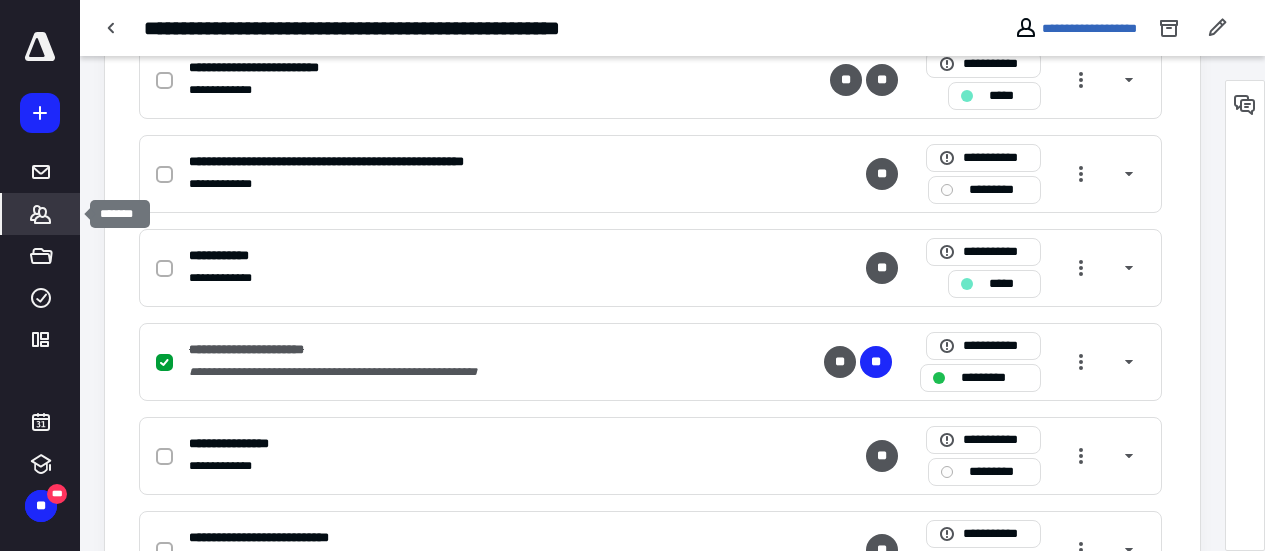 click 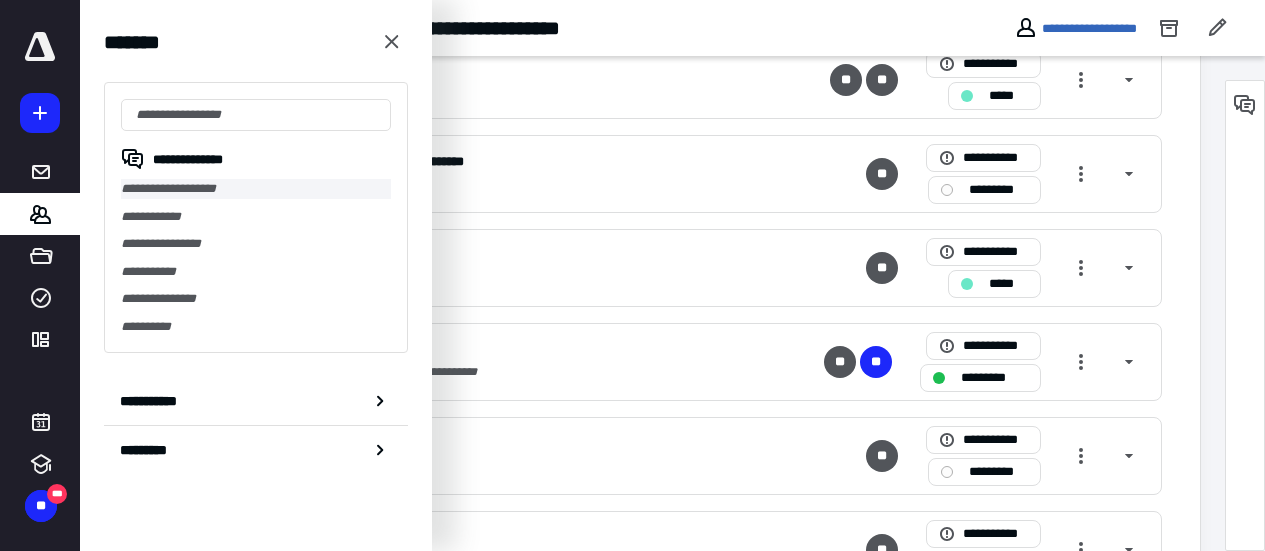 click on "**********" at bounding box center (256, 189) 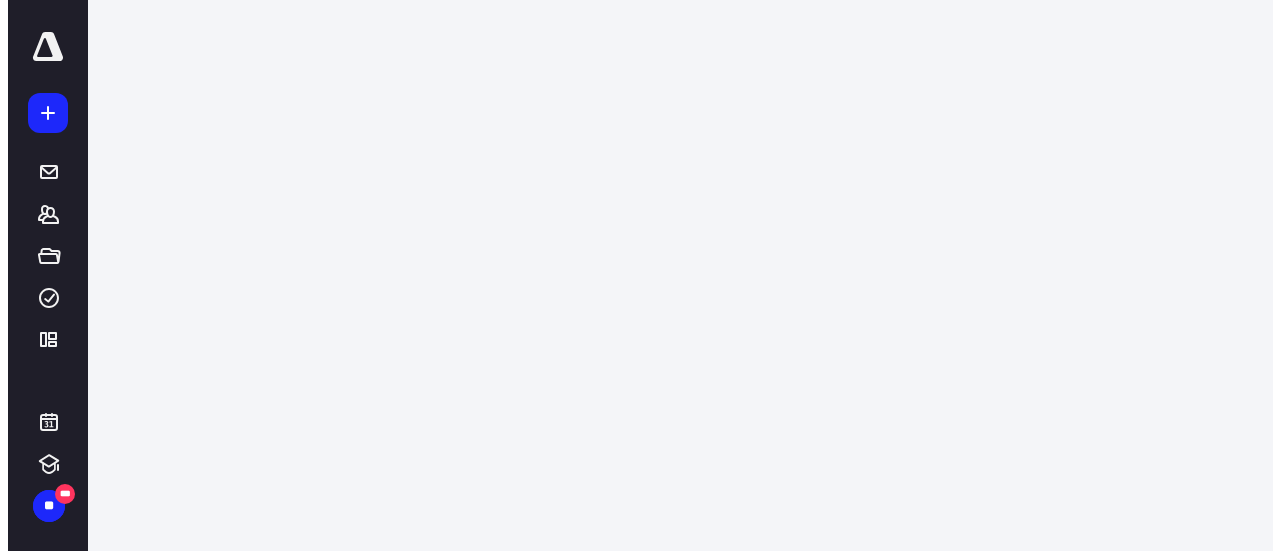 scroll, scrollTop: 0, scrollLeft: 0, axis: both 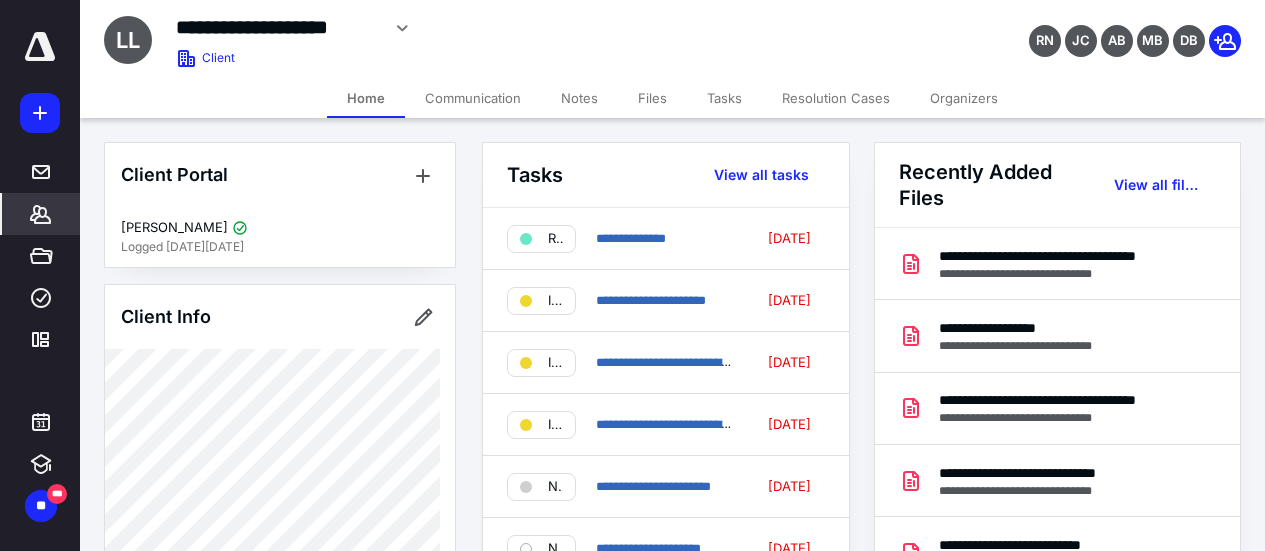 click on "Files" at bounding box center (652, 98) 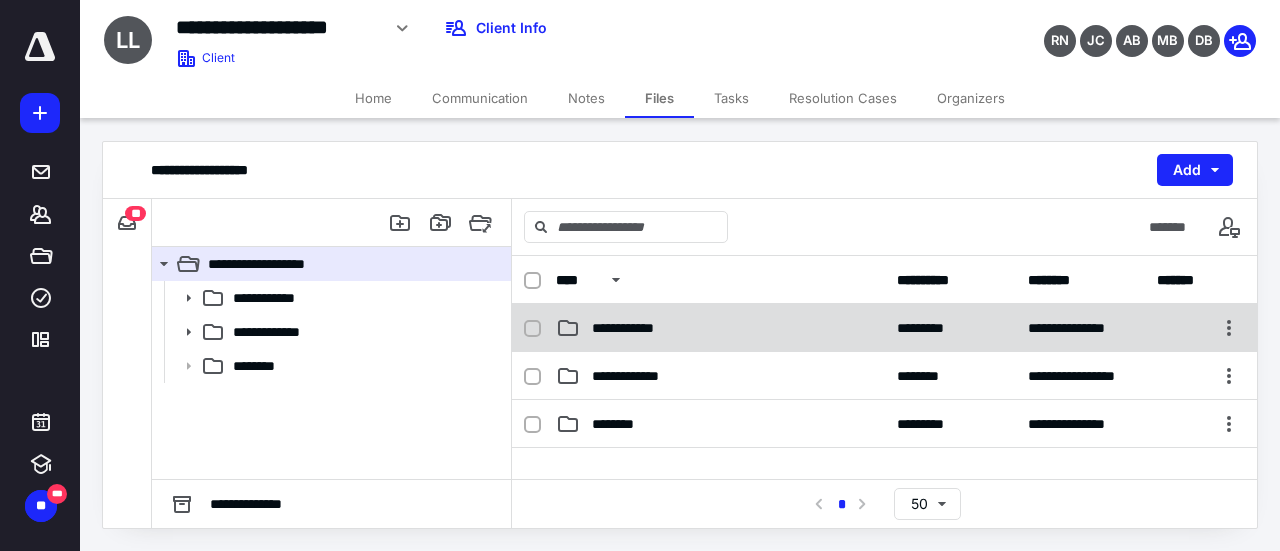 click on "**********" at bounding box center [642, 328] 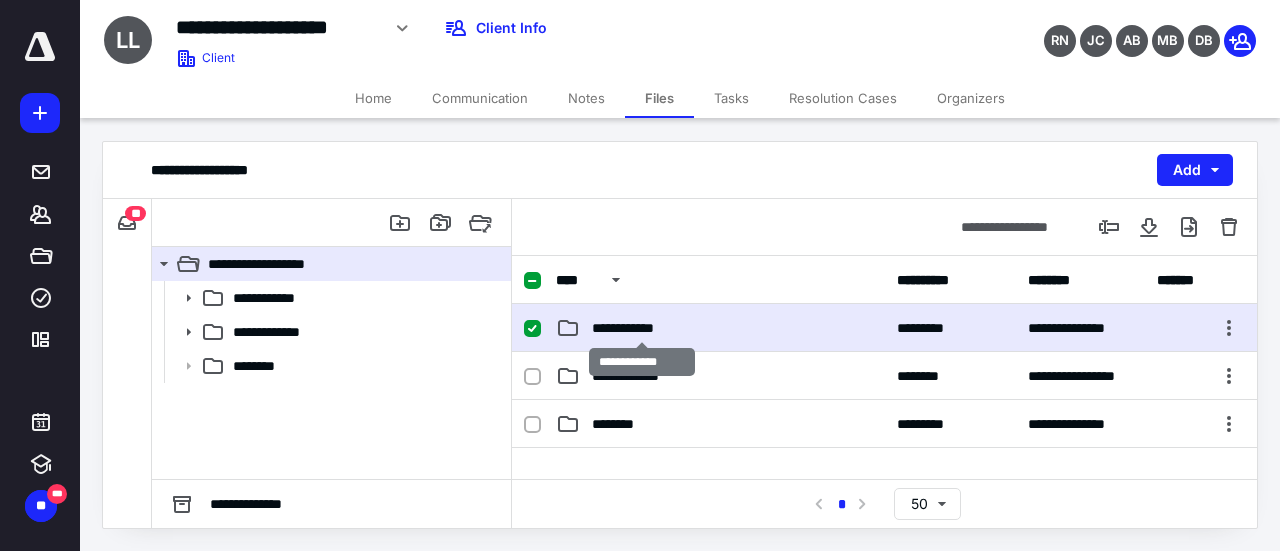 click on "**********" at bounding box center [642, 328] 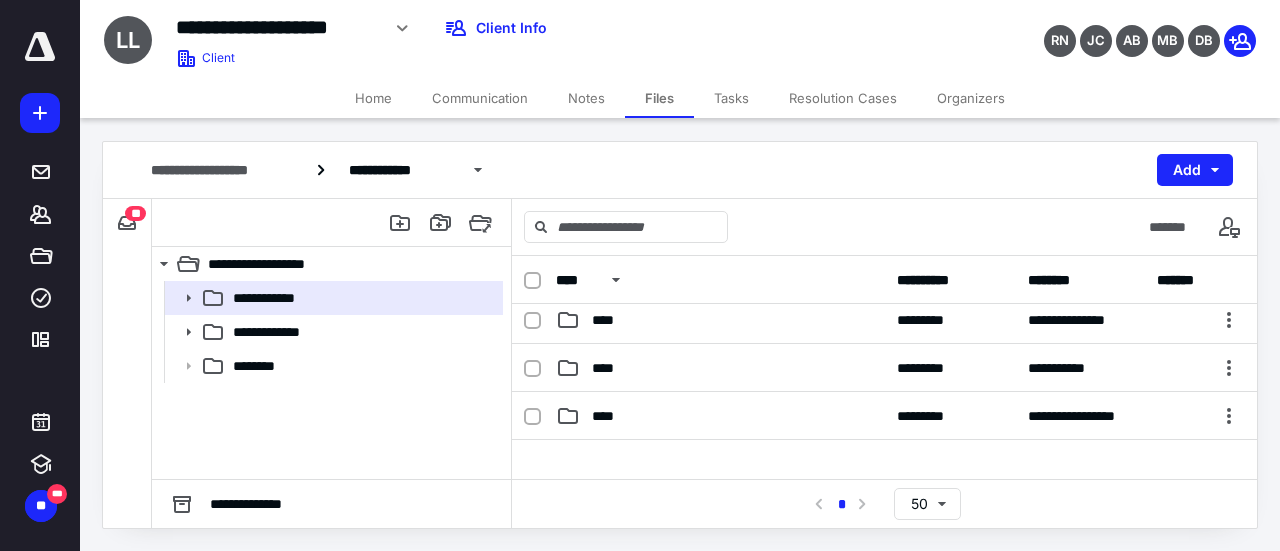 scroll, scrollTop: 169, scrollLeft: 0, axis: vertical 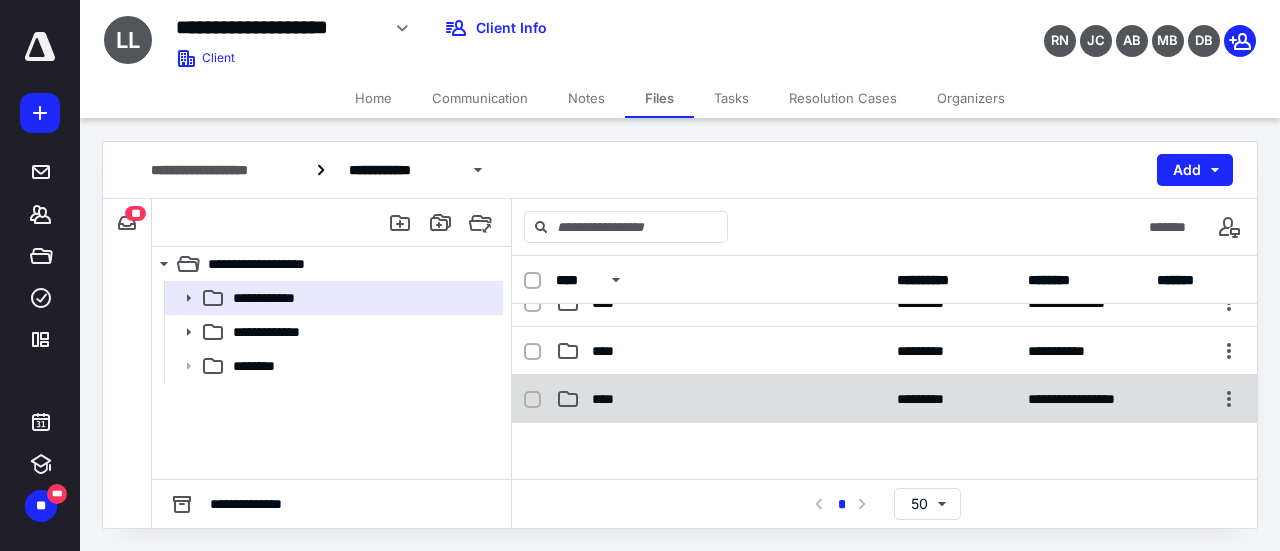 click on "**********" at bounding box center (884, 399) 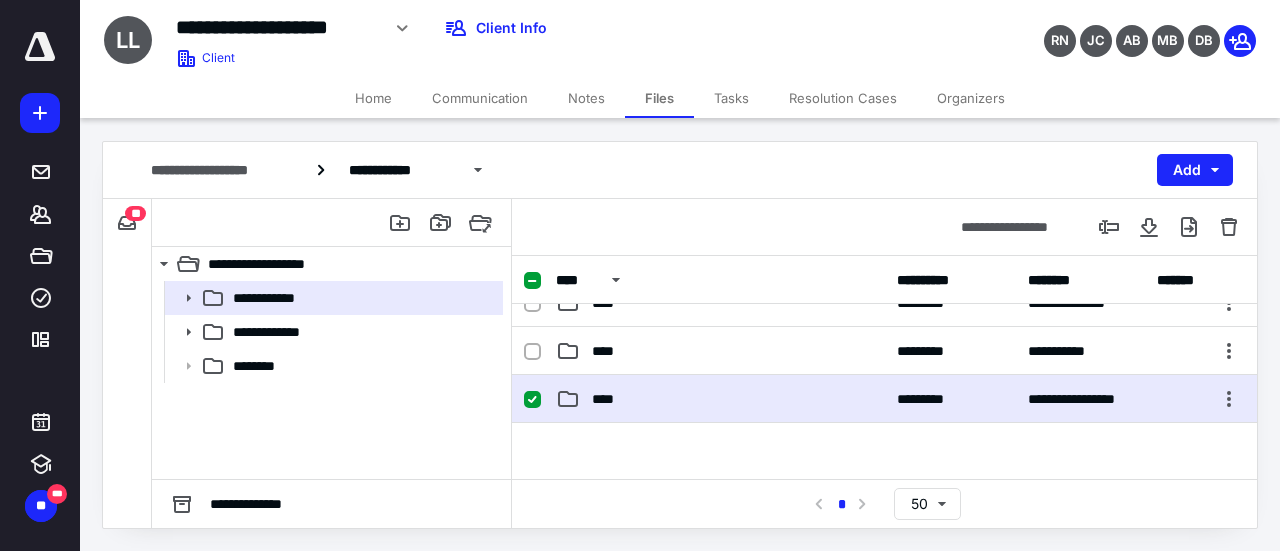 click on "**********" at bounding box center (884, 399) 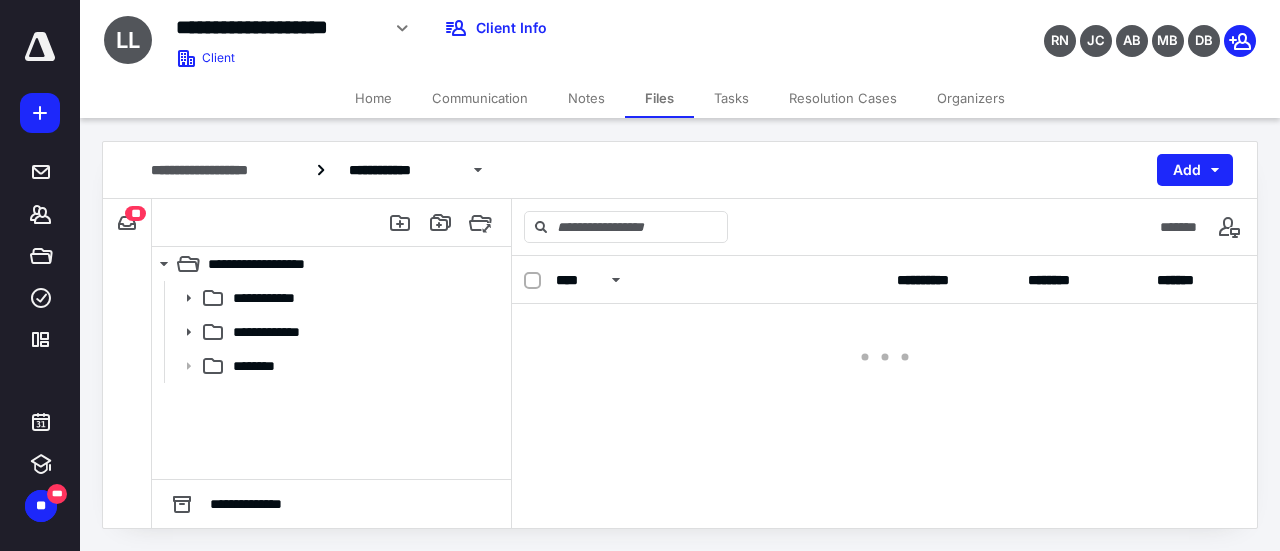 scroll, scrollTop: 0, scrollLeft: 0, axis: both 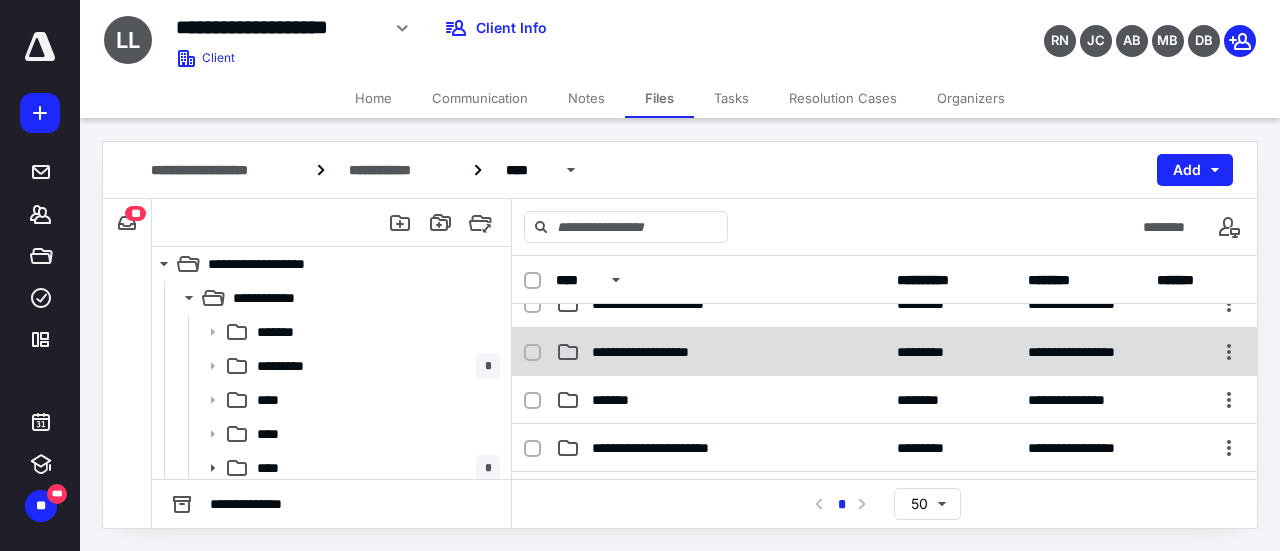 click on "**********" at bounding box center (884, 352) 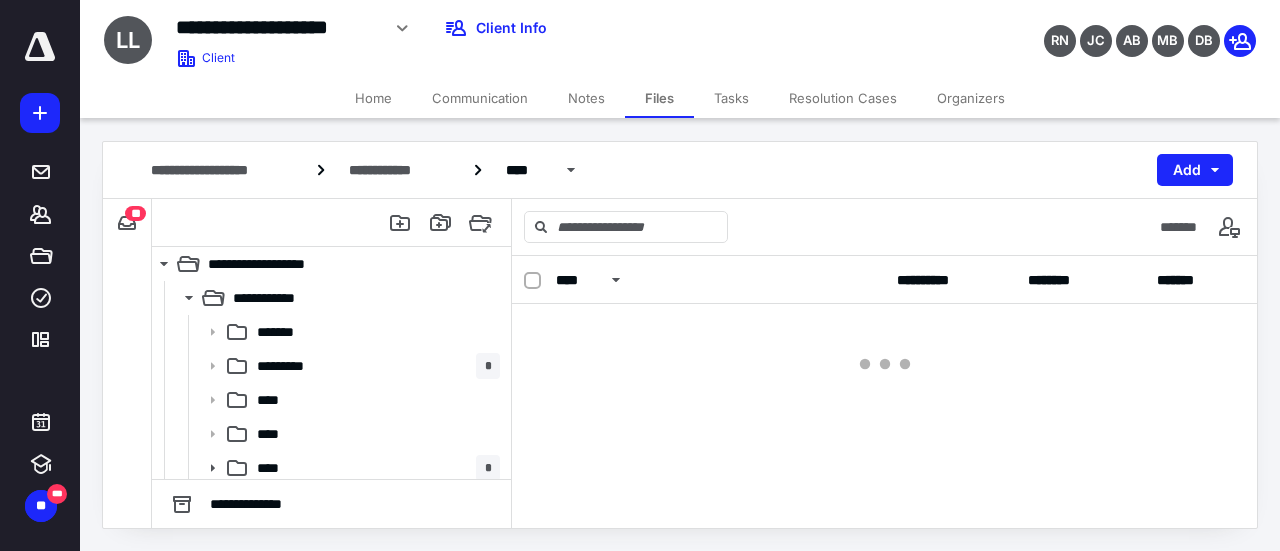 scroll, scrollTop: 0, scrollLeft: 0, axis: both 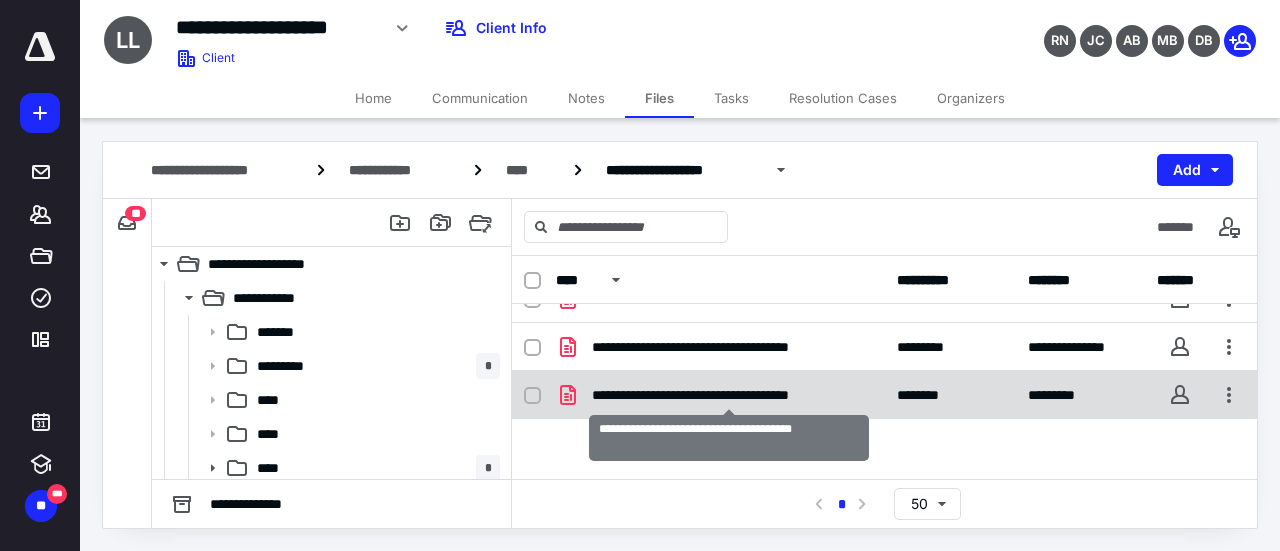click on "**********" at bounding box center (728, 395) 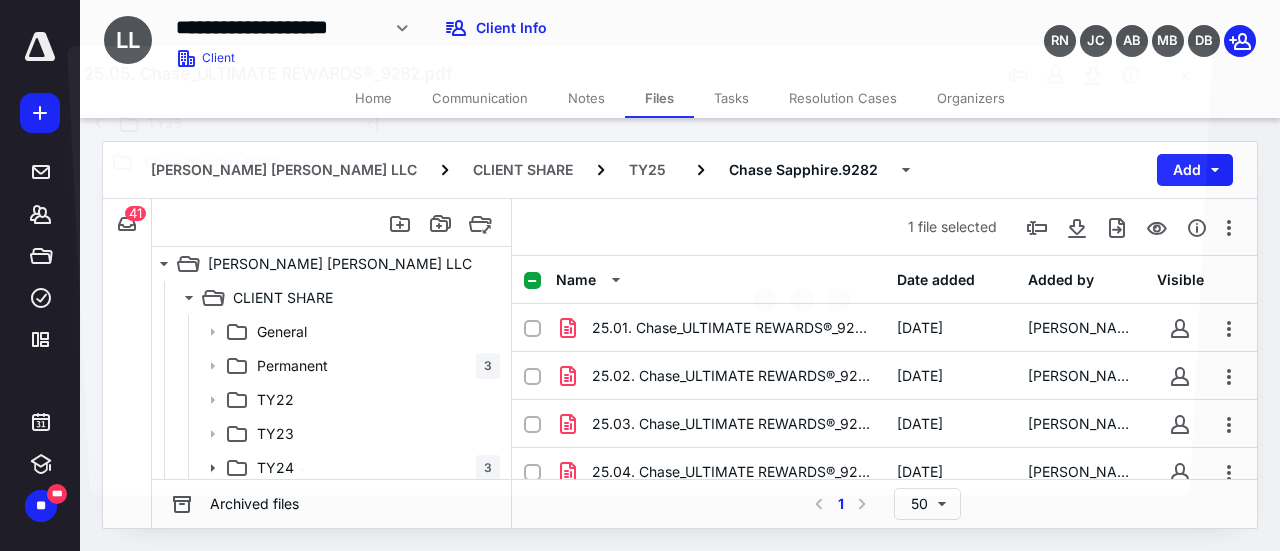 scroll, scrollTop: 125, scrollLeft: 0, axis: vertical 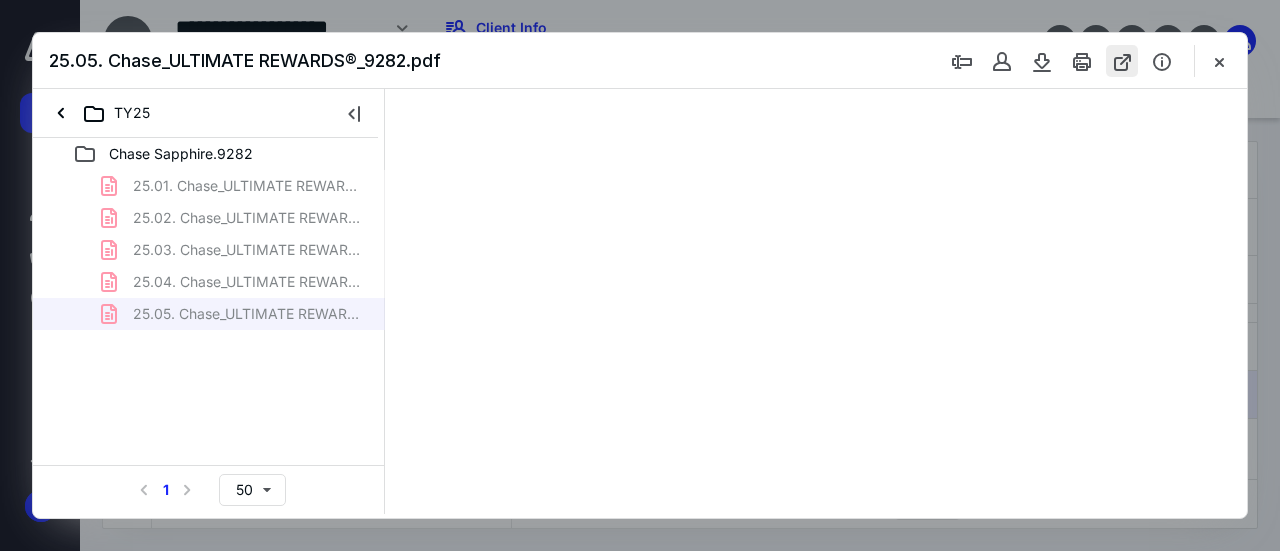 click at bounding box center (1122, 61) 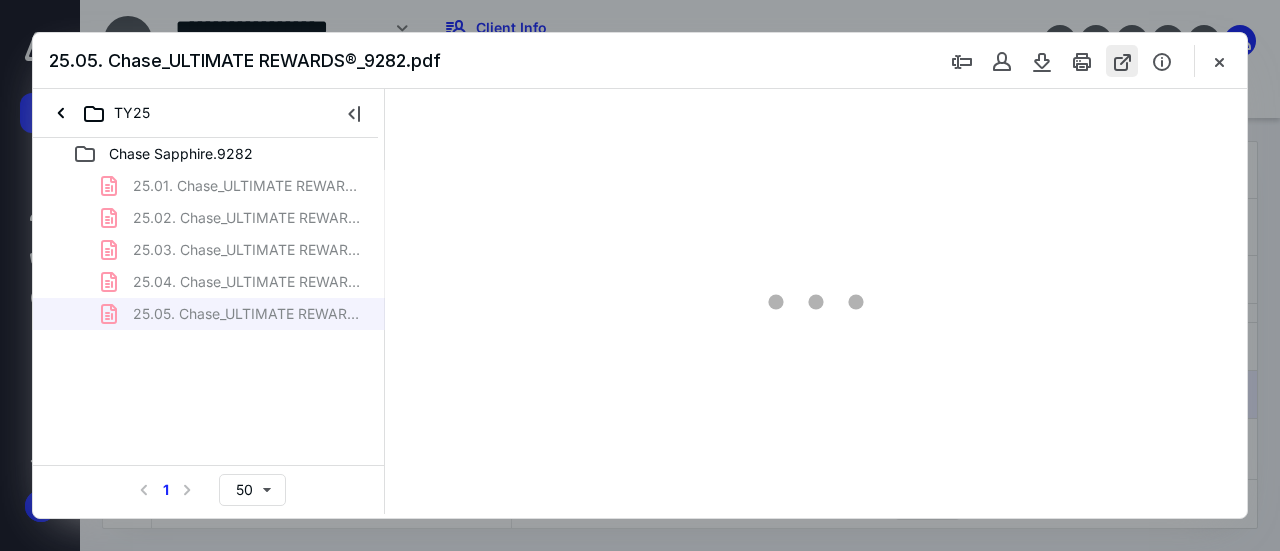 scroll, scrollTop: 0, scrollLeft: 0, axis: both 